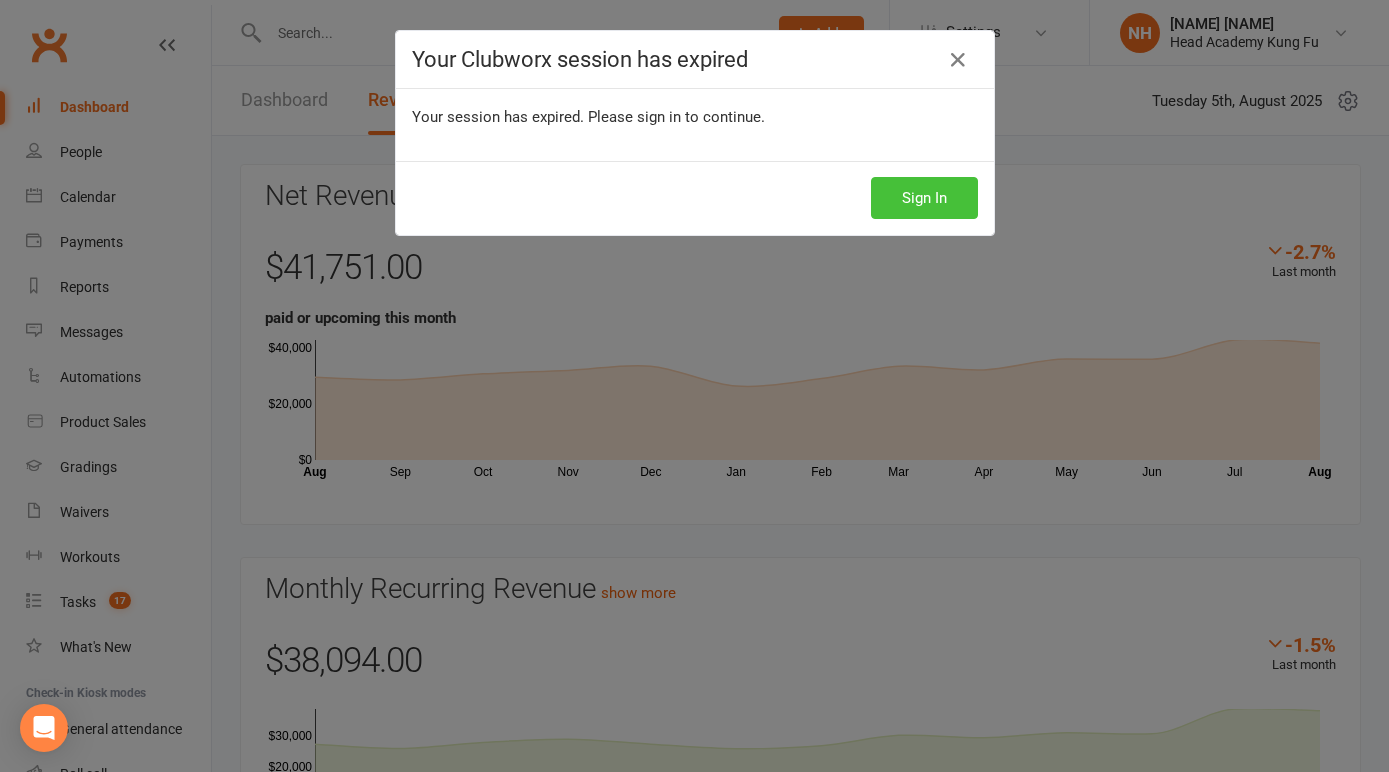 scroll, scrollTop: 0, scrollLeft: 0, axis: both 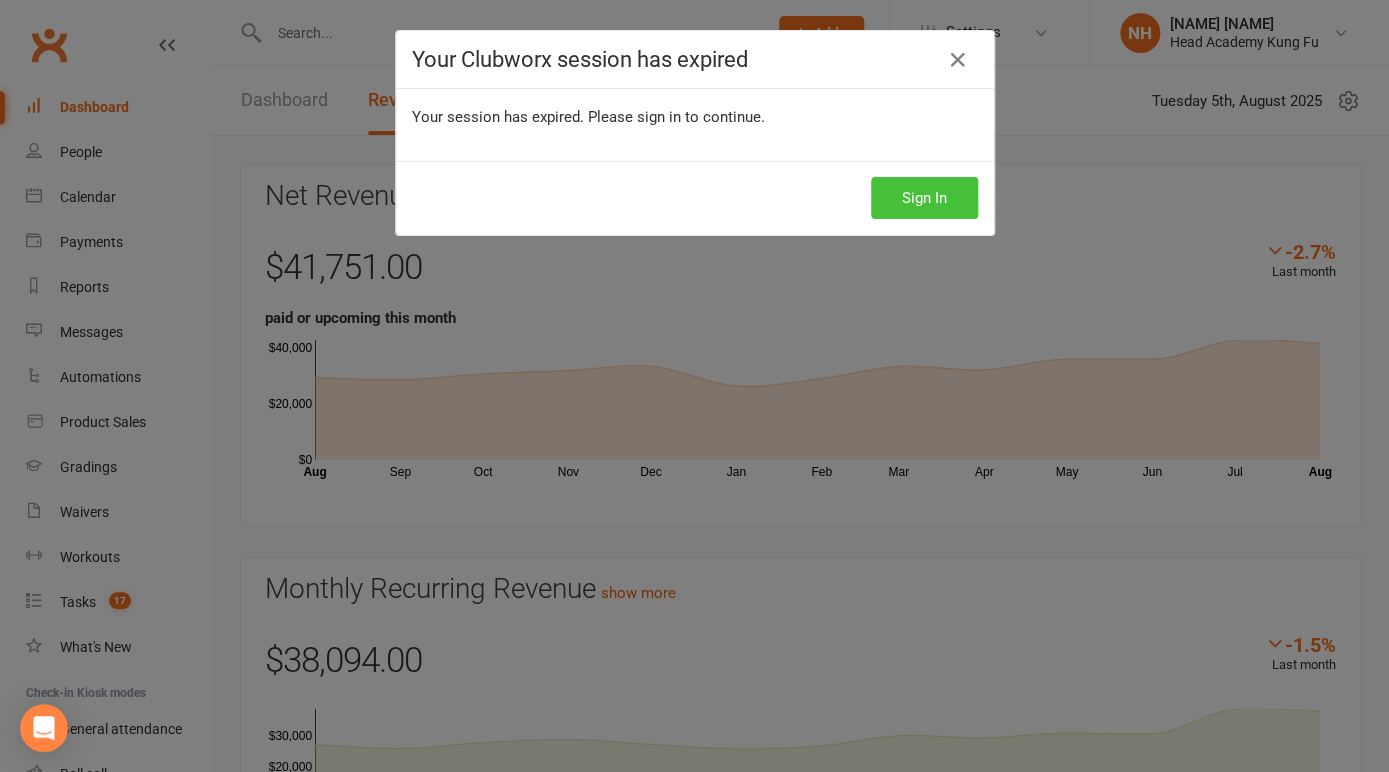 click on "Sign In" at bounding box center (924, 198) 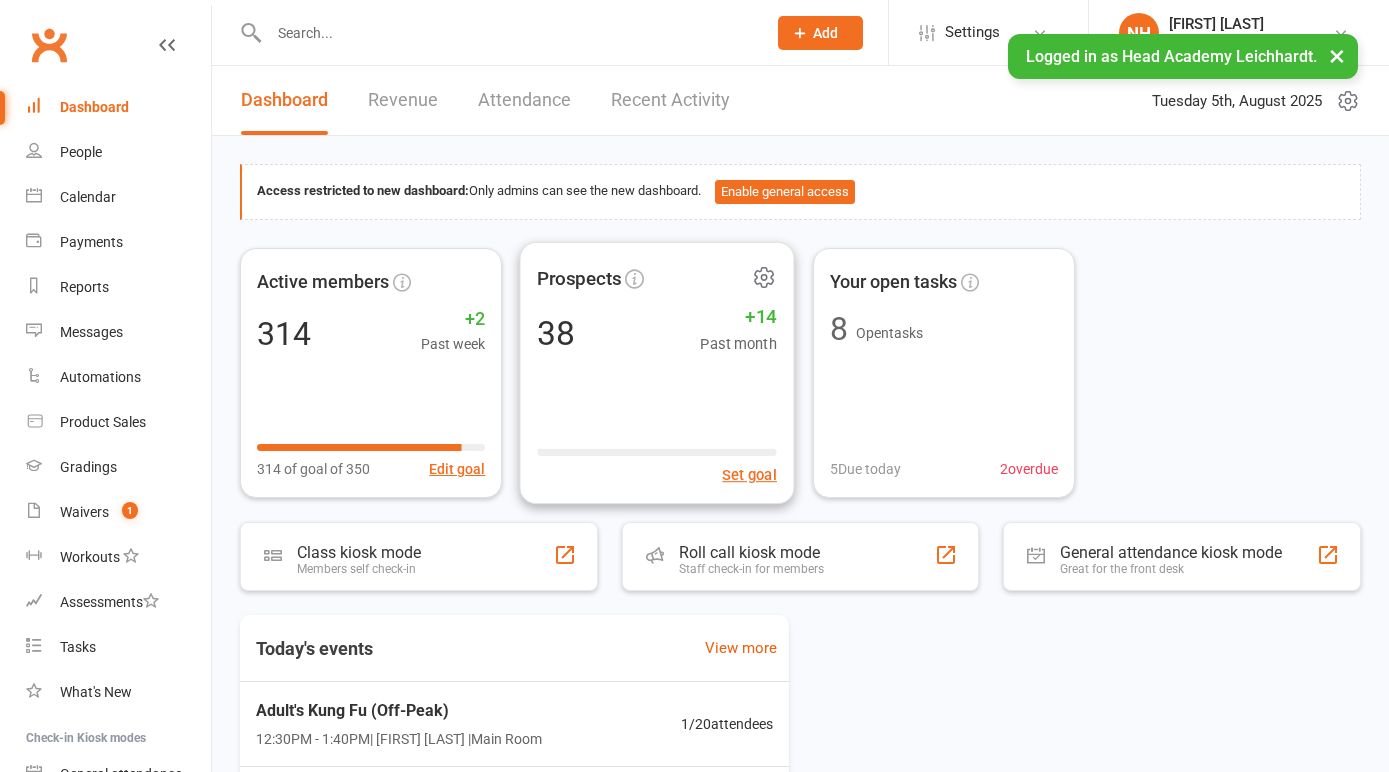 scroll, scrollTop: 0, scrollLeft: 0, axis: both 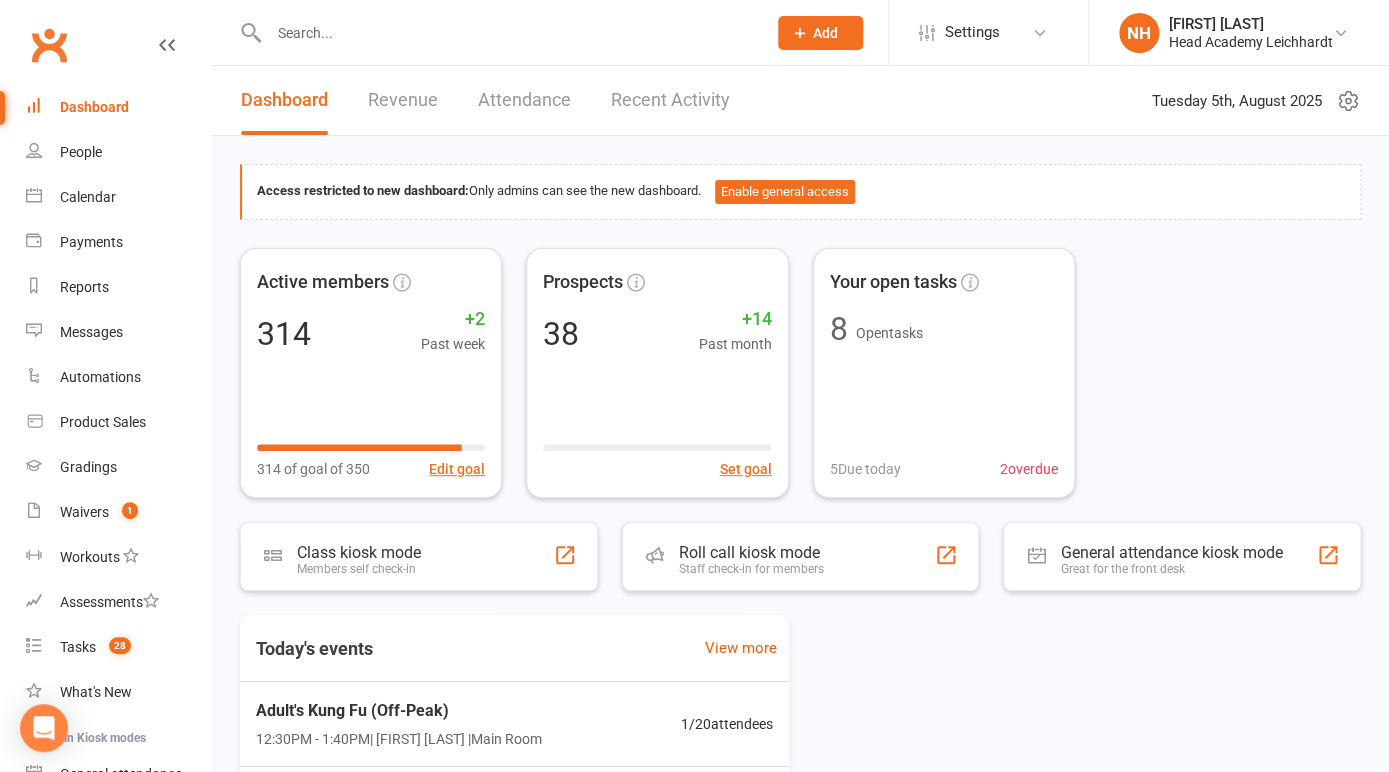 click on "Add" 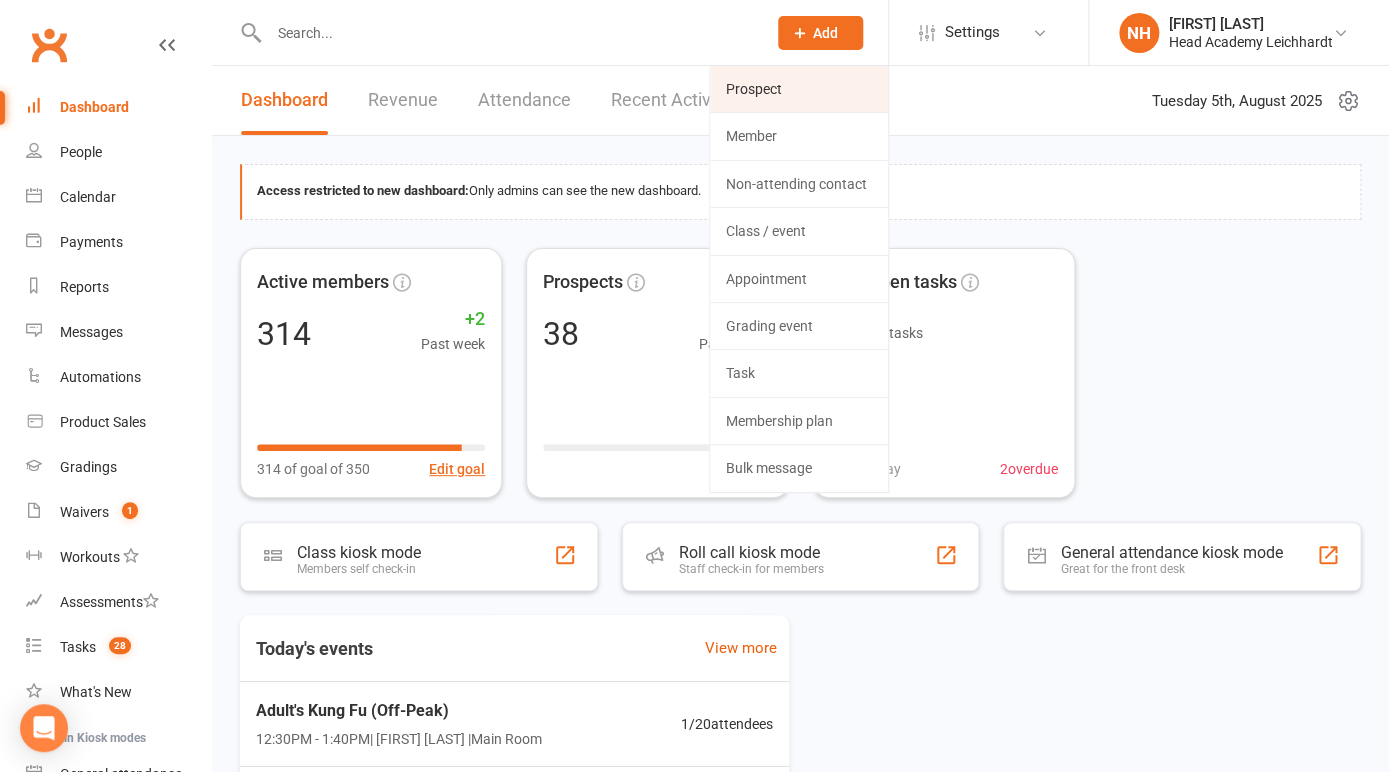 click on "Prospect" 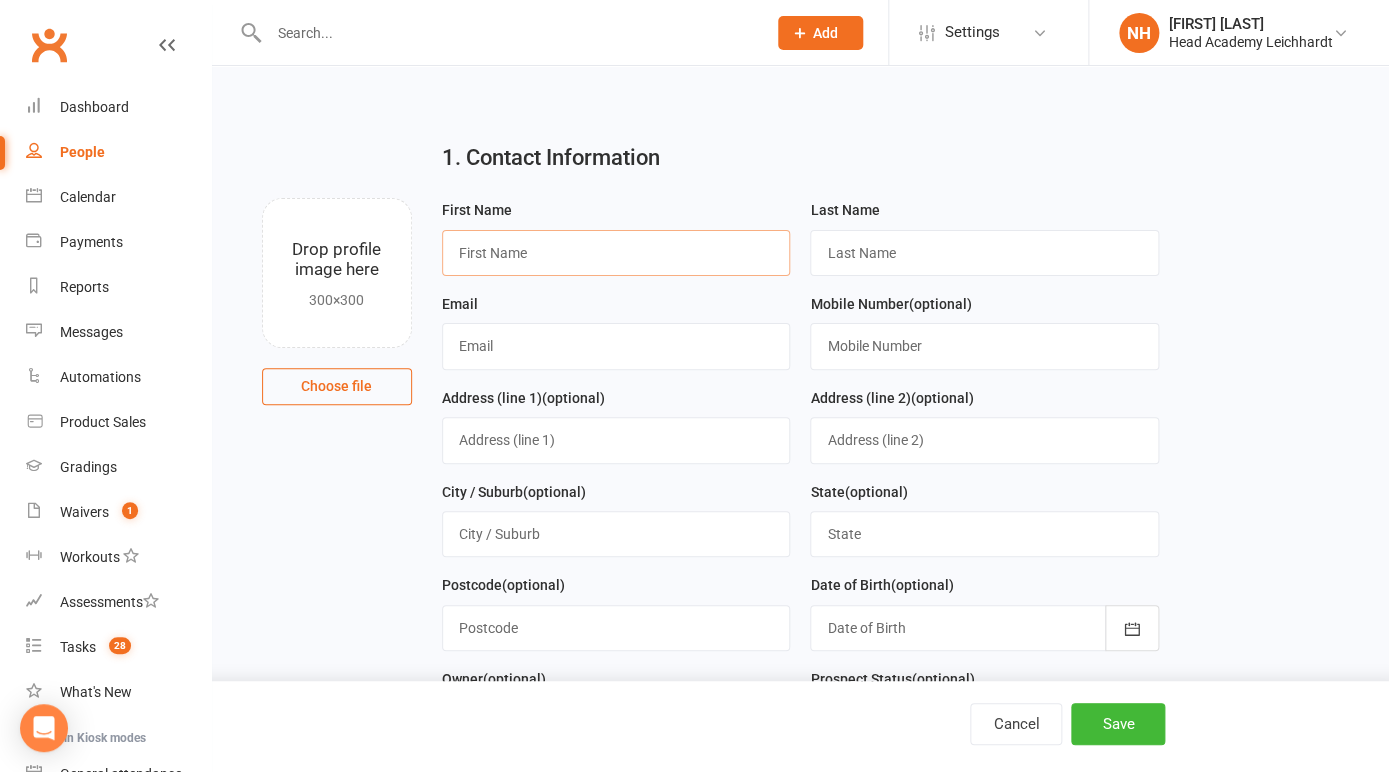 click at bounding box center [616, 253] 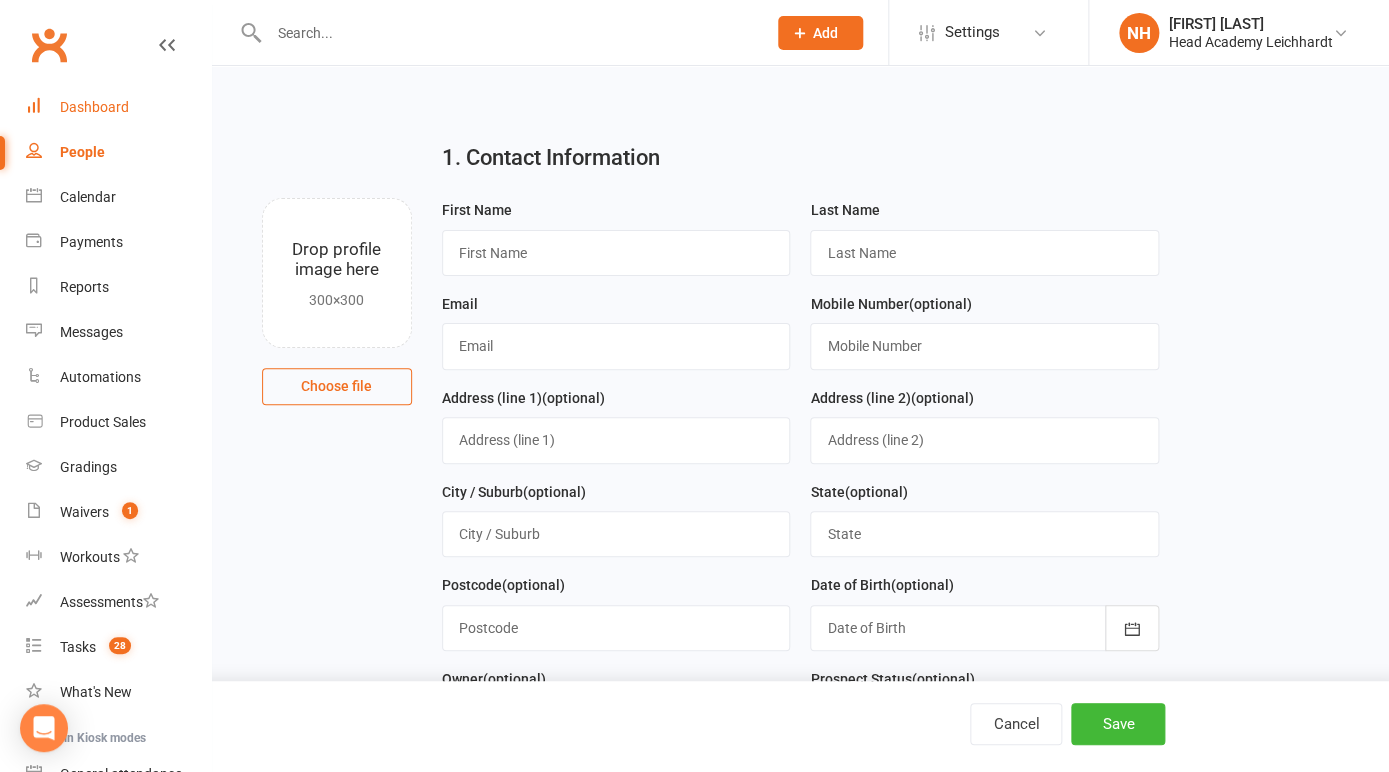 click on "Dashboard" at bounding box center (94, 107) 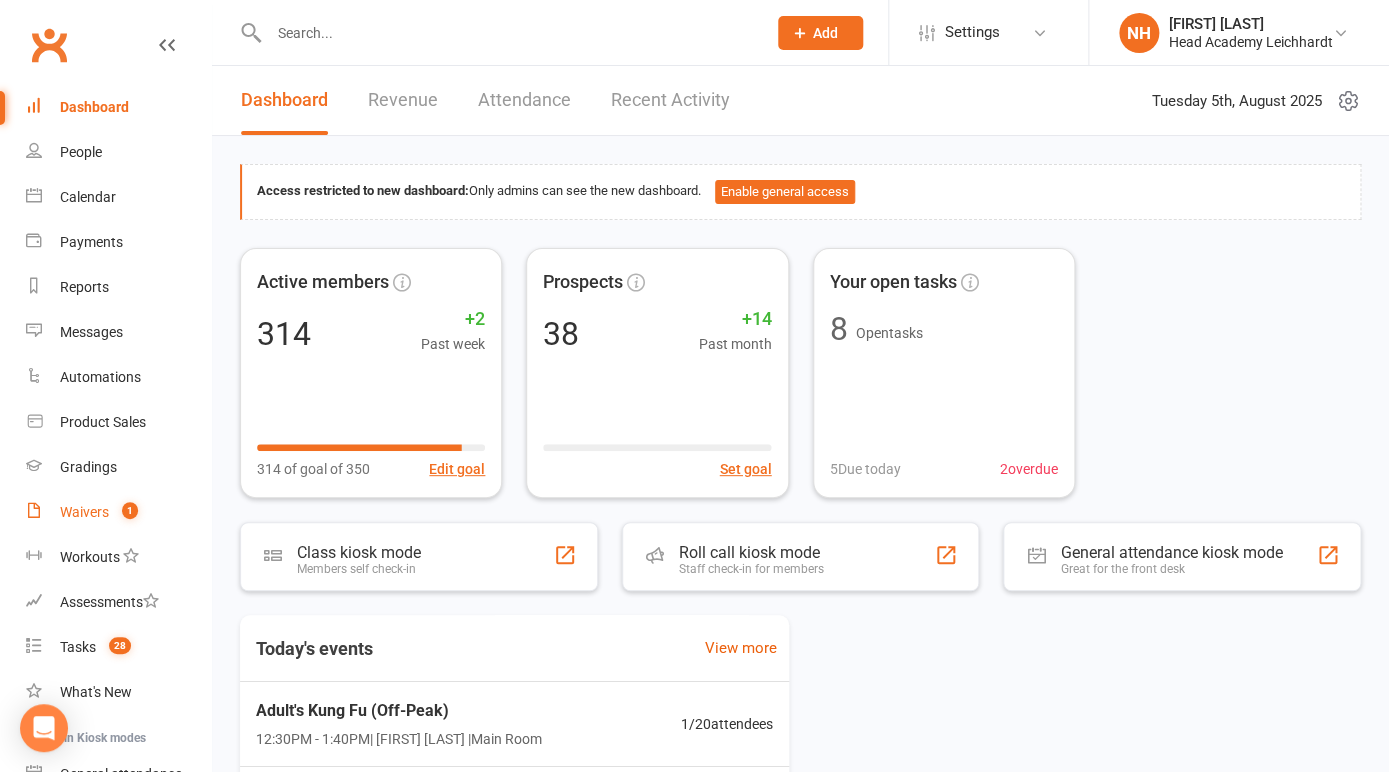 click on "Waivers   1" at bounding box center (118, 512) 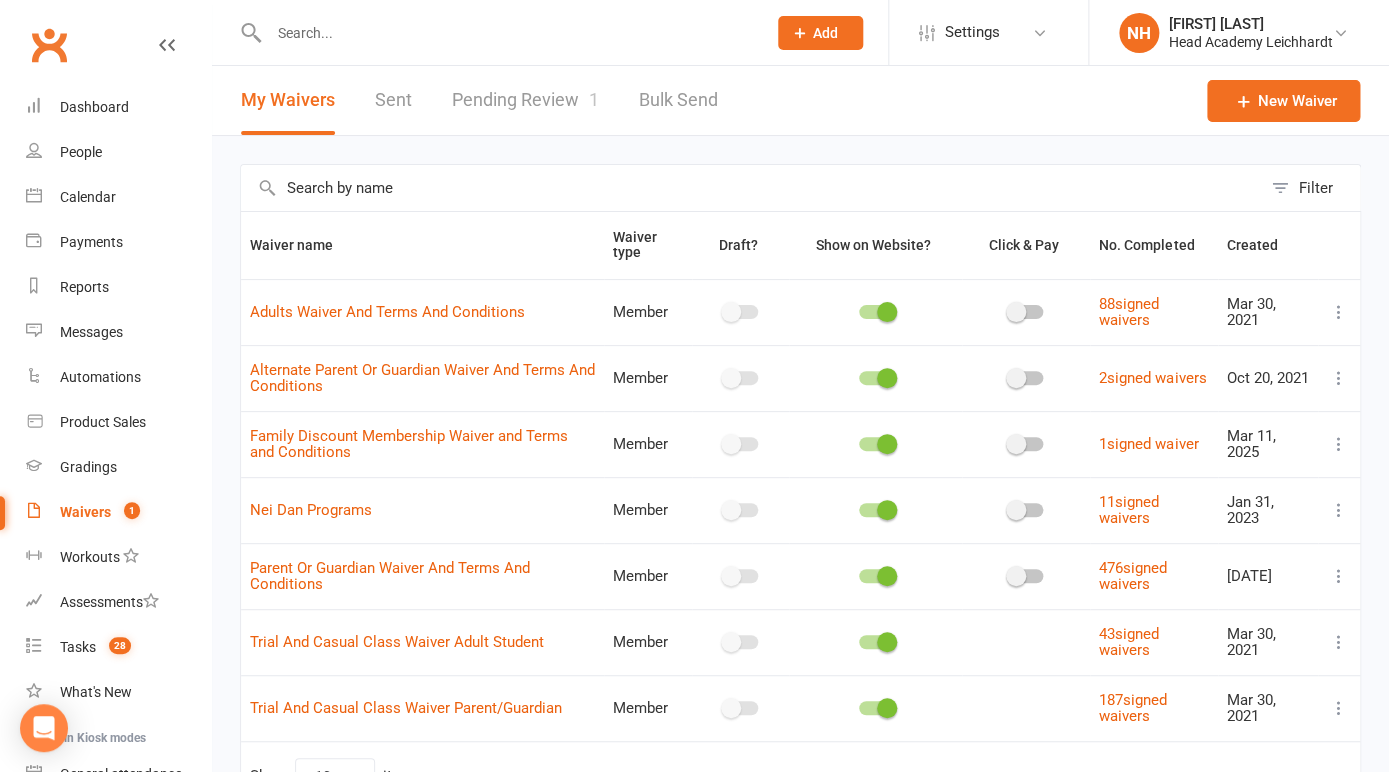 click on "Pending Review 1" at bounding box center [525, 100] 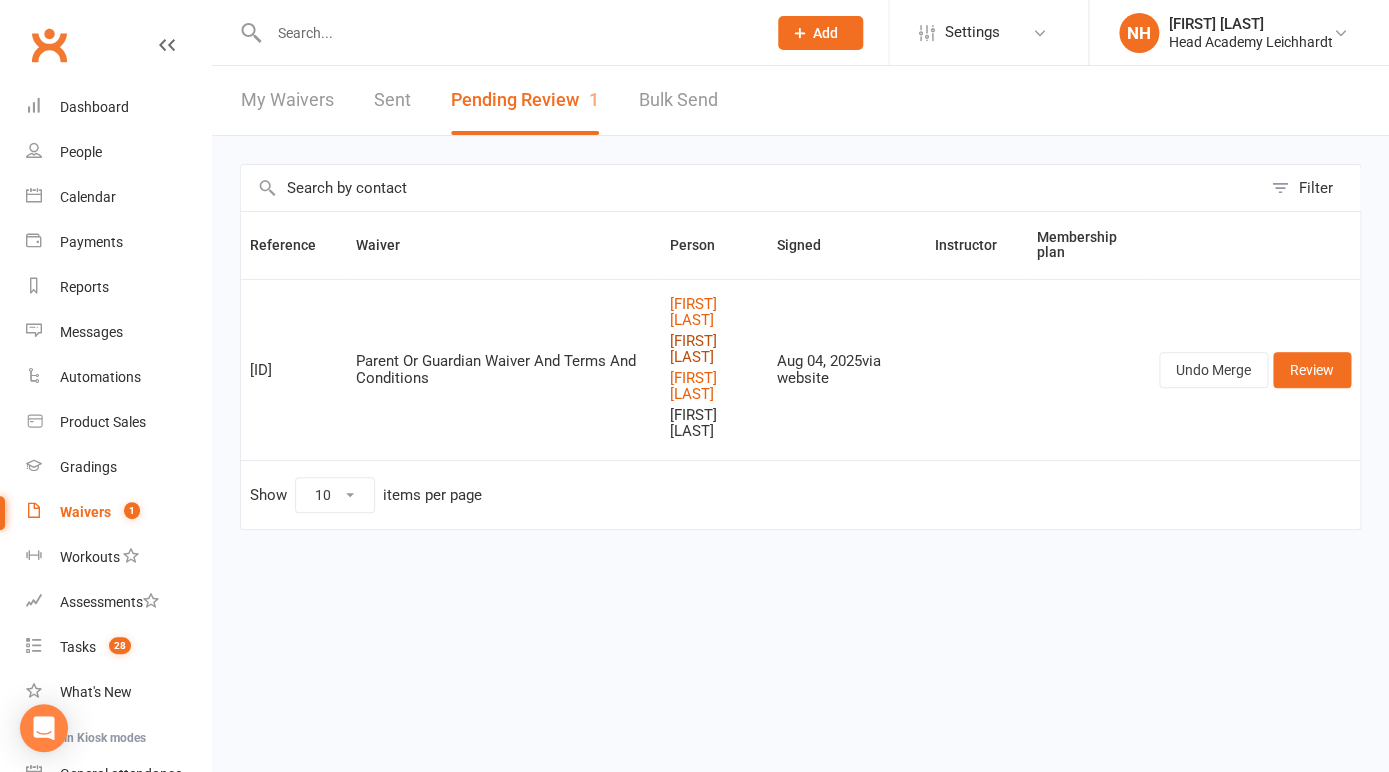 click on "[FIRST] [LAST]" at bounding box center (714, 349) 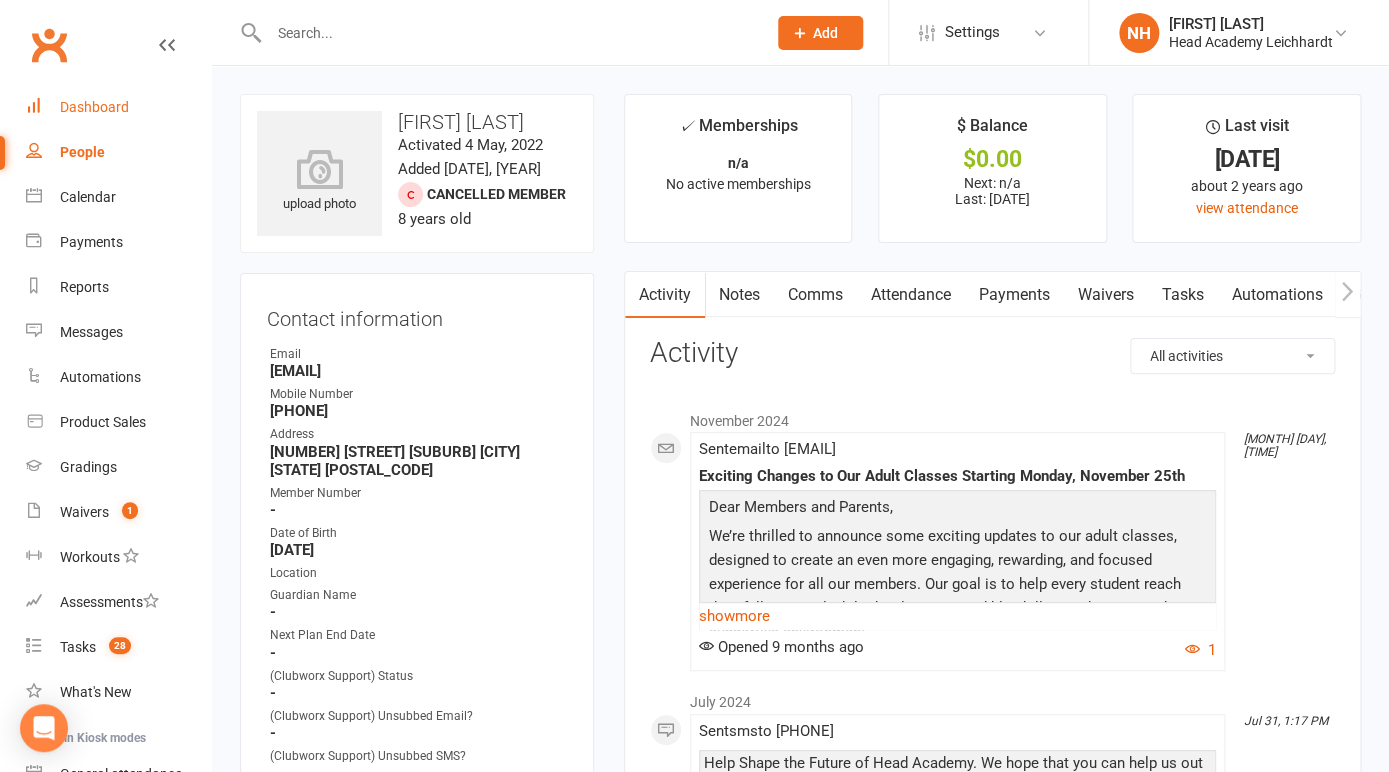 click on "Dashboard" at bounding box center [94, 107] 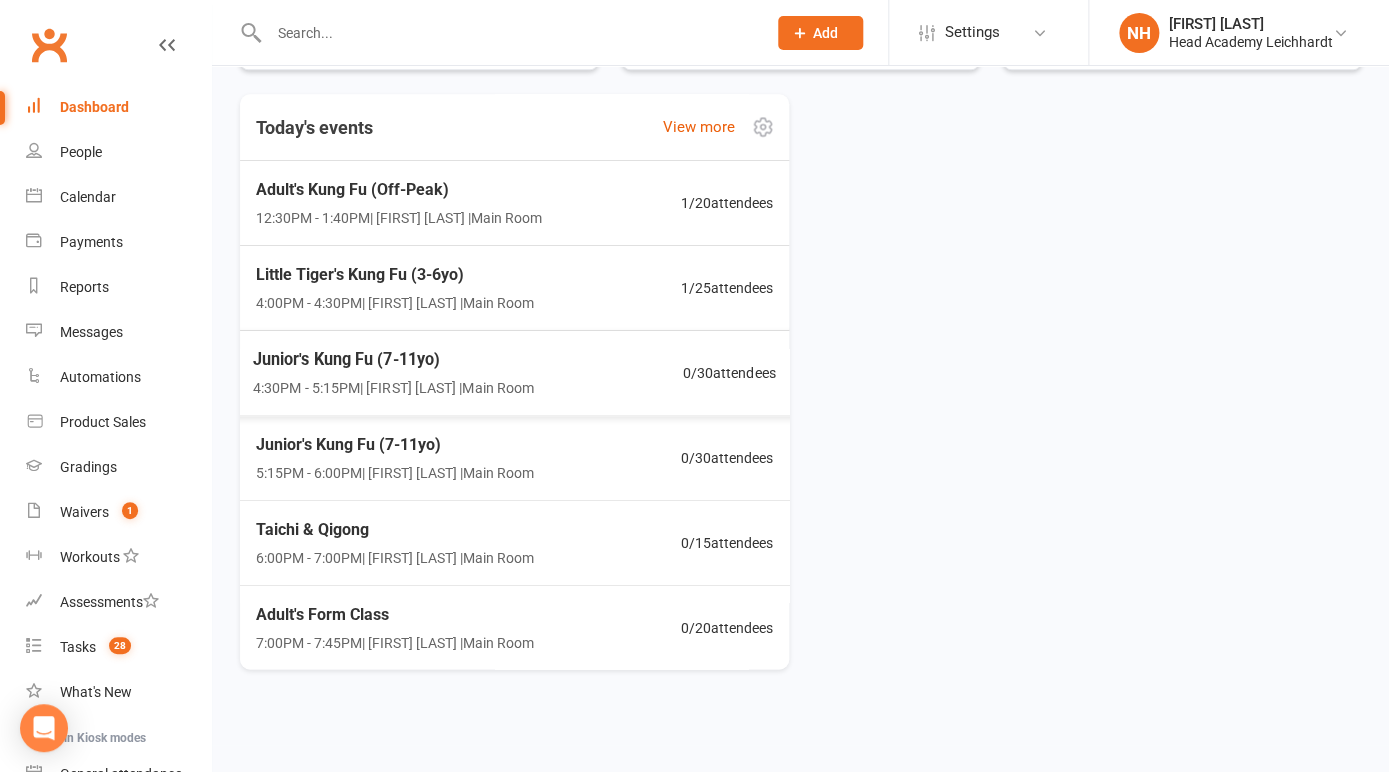 scroll, scrollTop: 0, scrollLeft: 0, axis: both 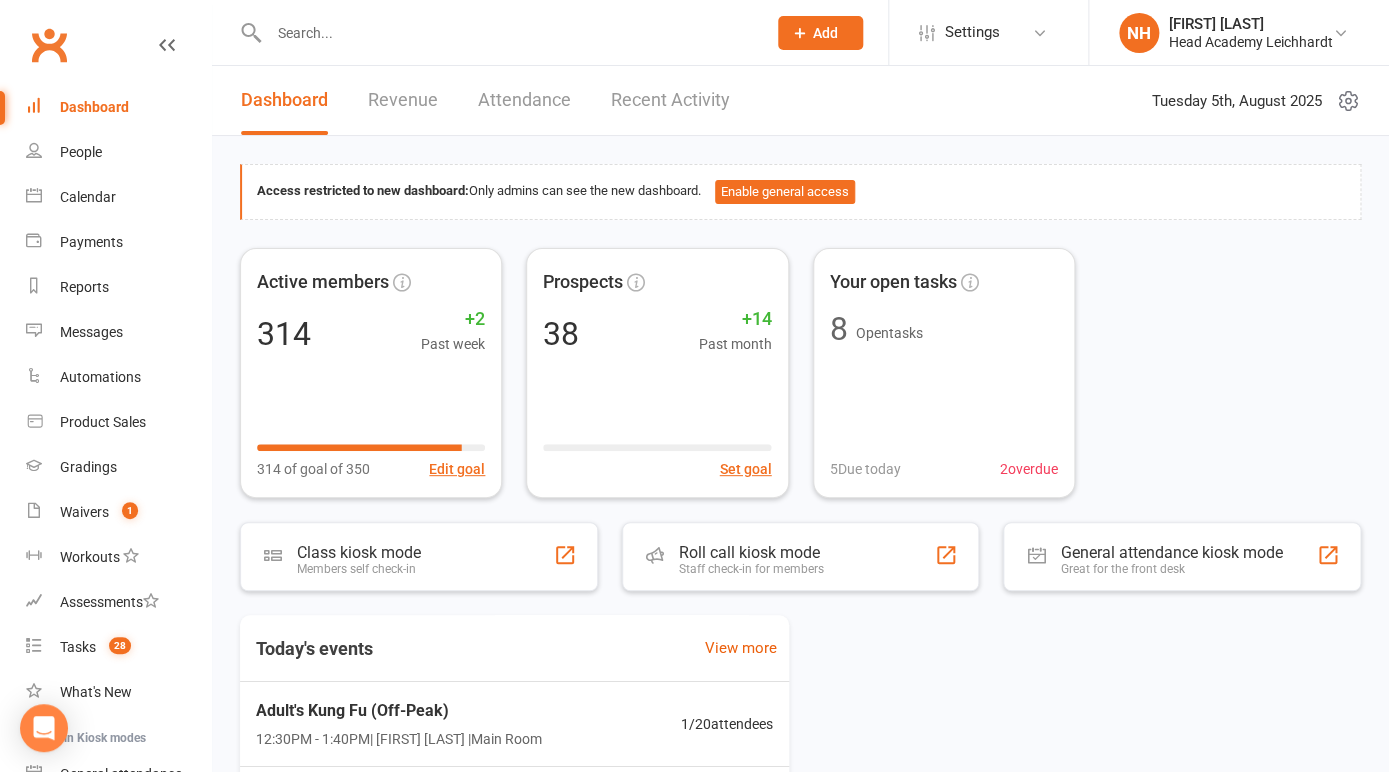 click on "Dashboard" at bounding box center (94, 107) 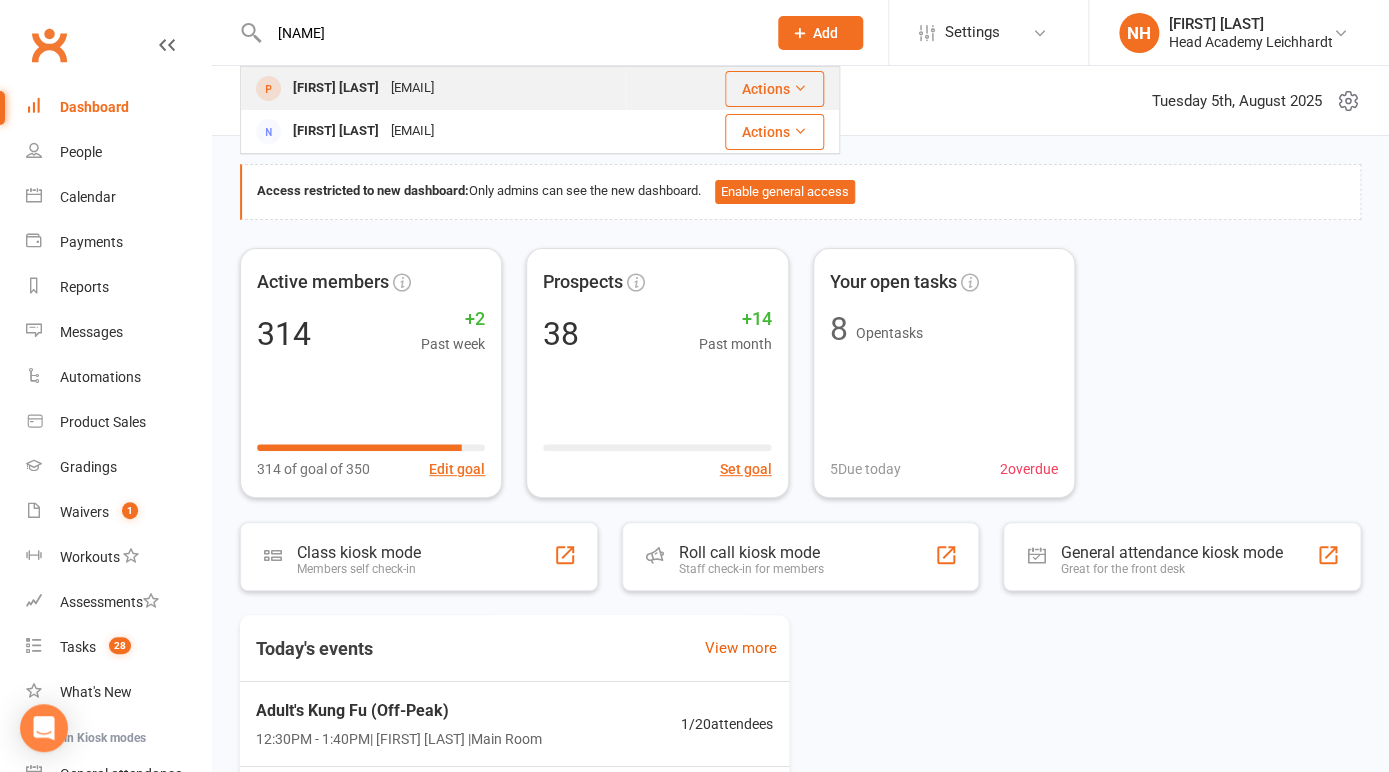 type on "[NAME]" 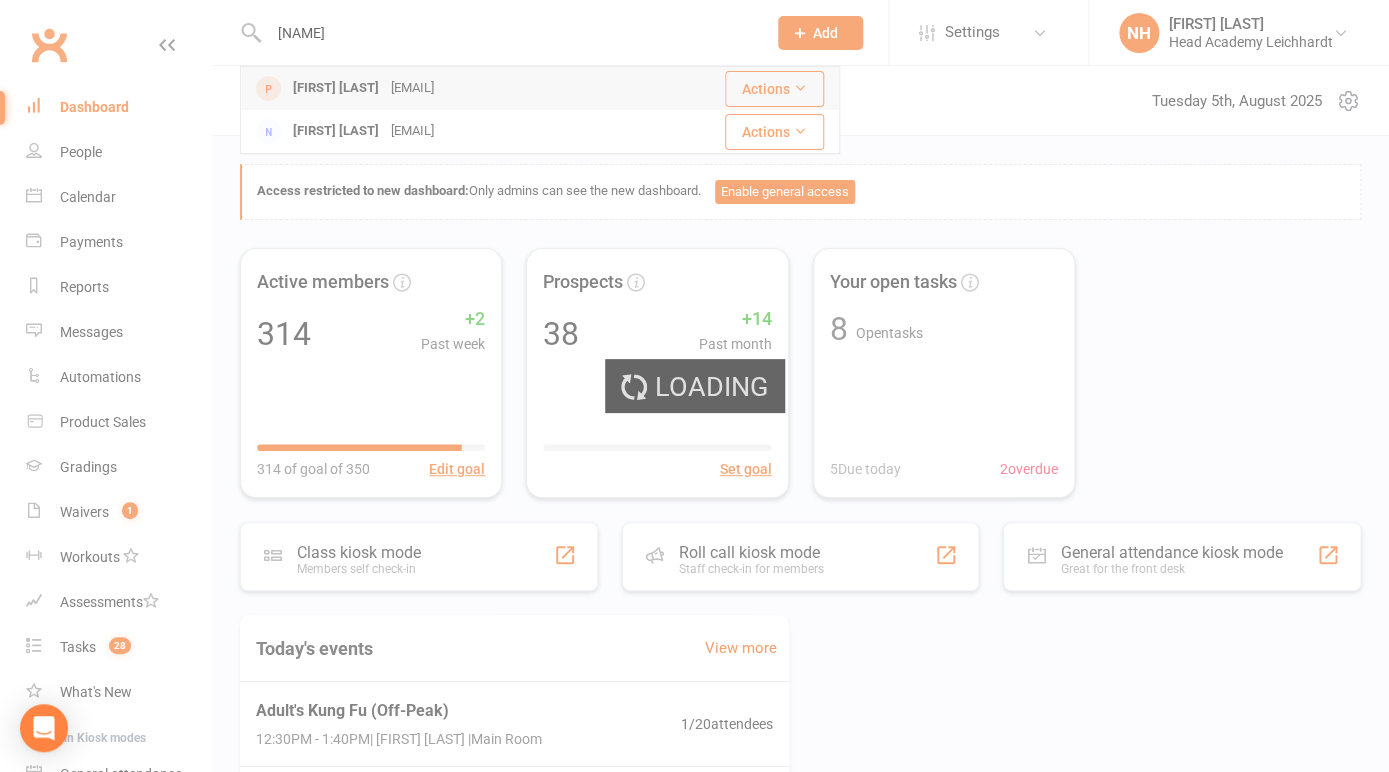 type 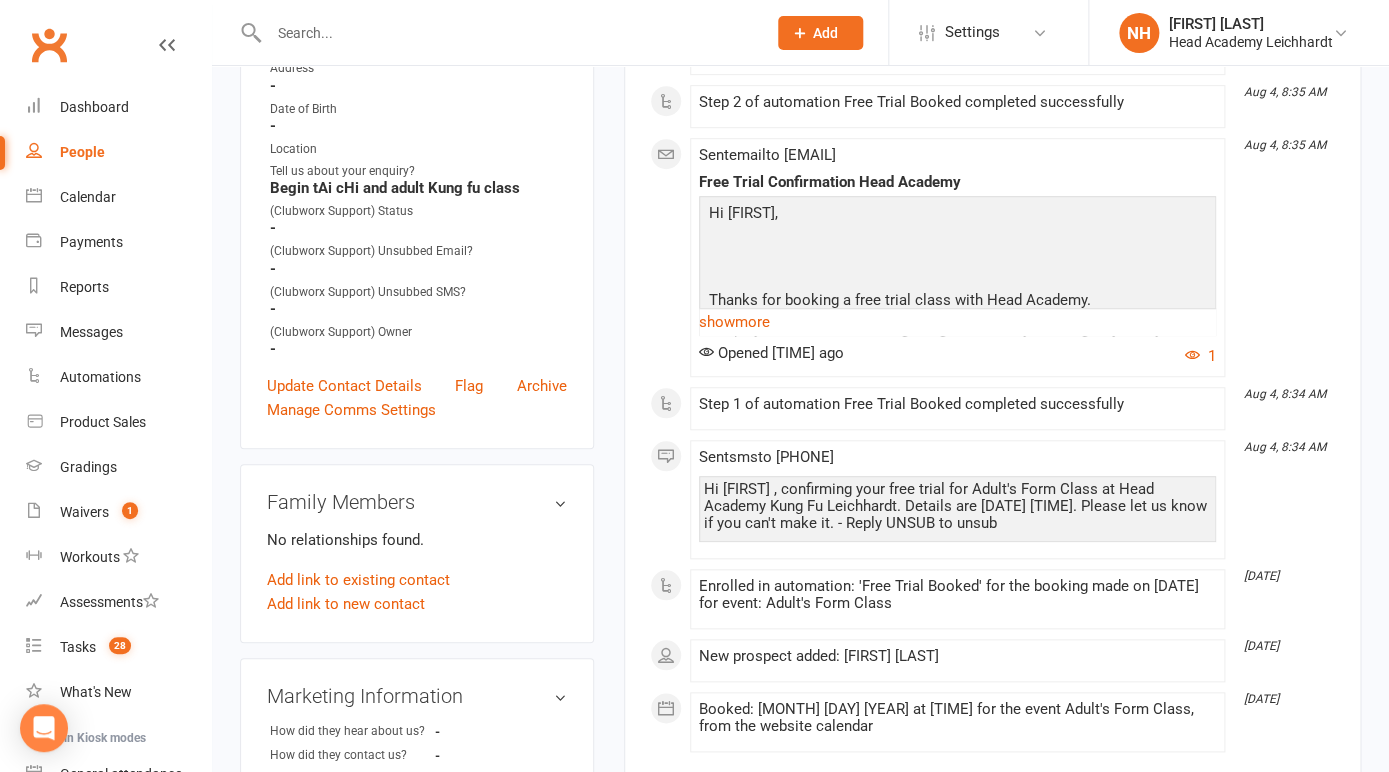 scroll, scrollTop: 0, scrollLeft: 0, axis: both 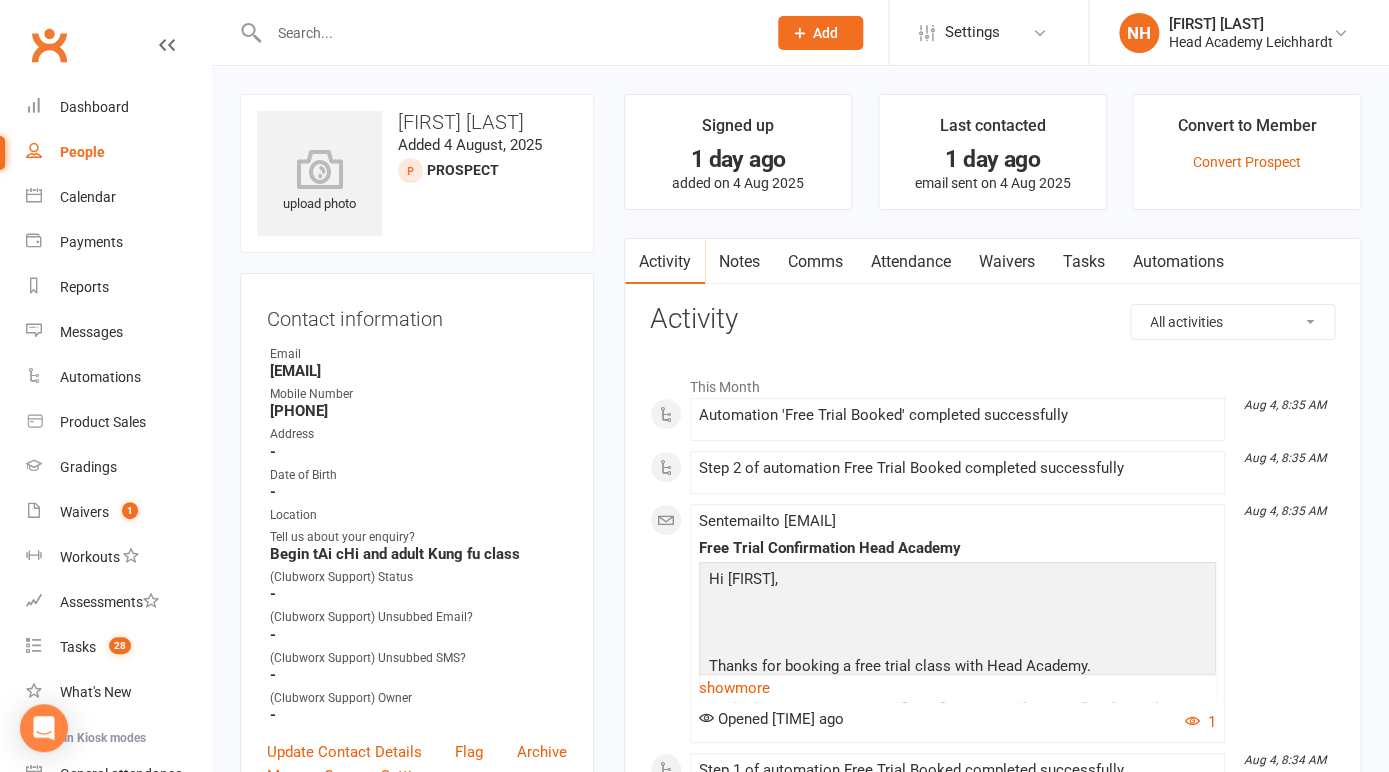 drag, startPoint x: 271, startPoint y: 371, endPoint x: 471, endPoint y: 373, distance: 200.01 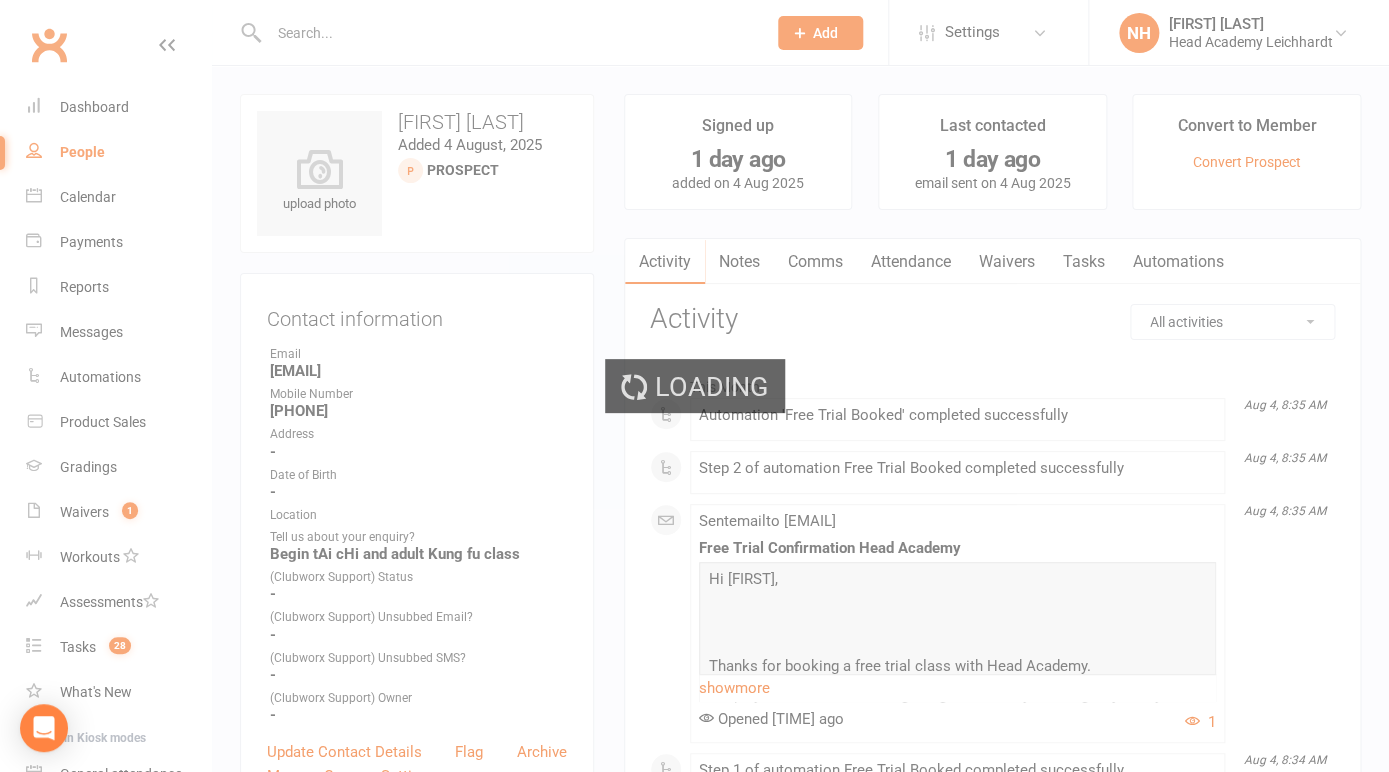 select on "100" 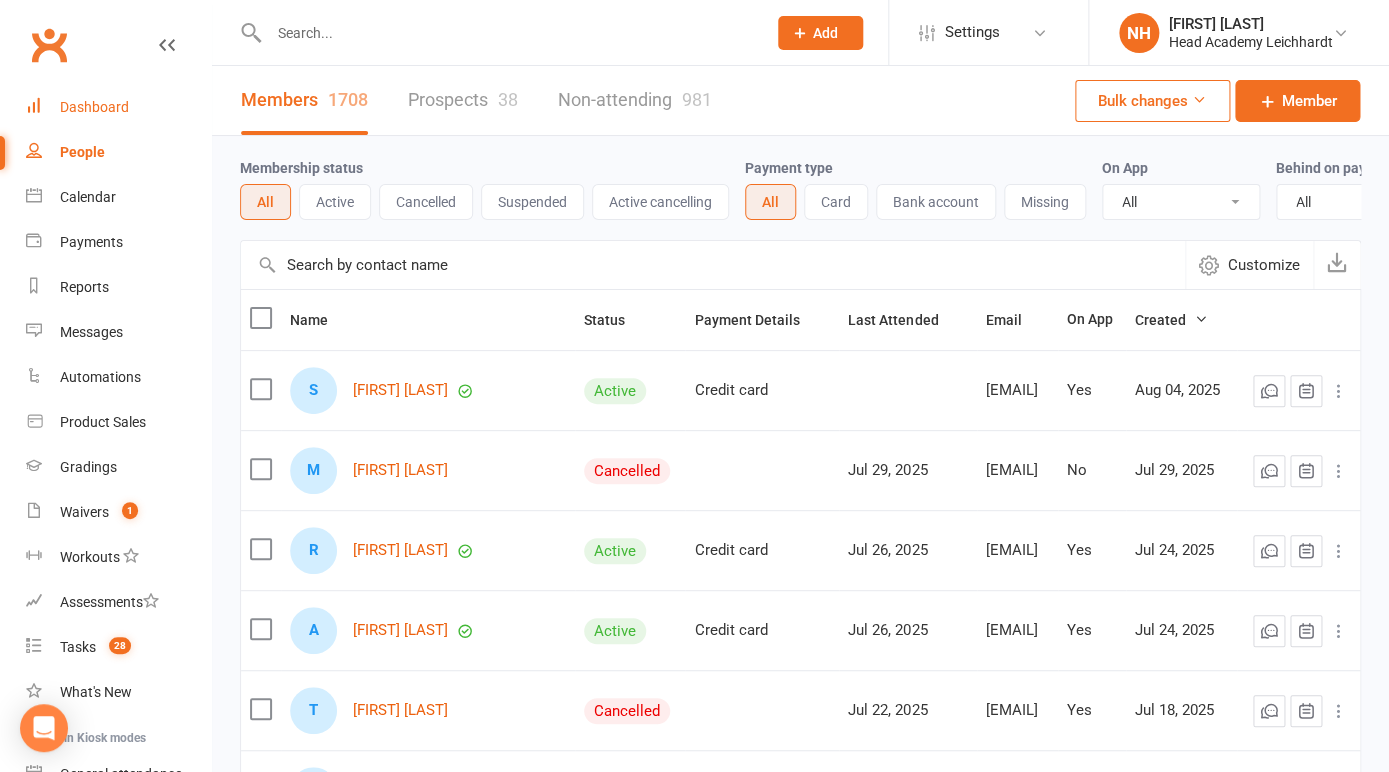 click on "Dashboard" at bounding box center (94, 107) 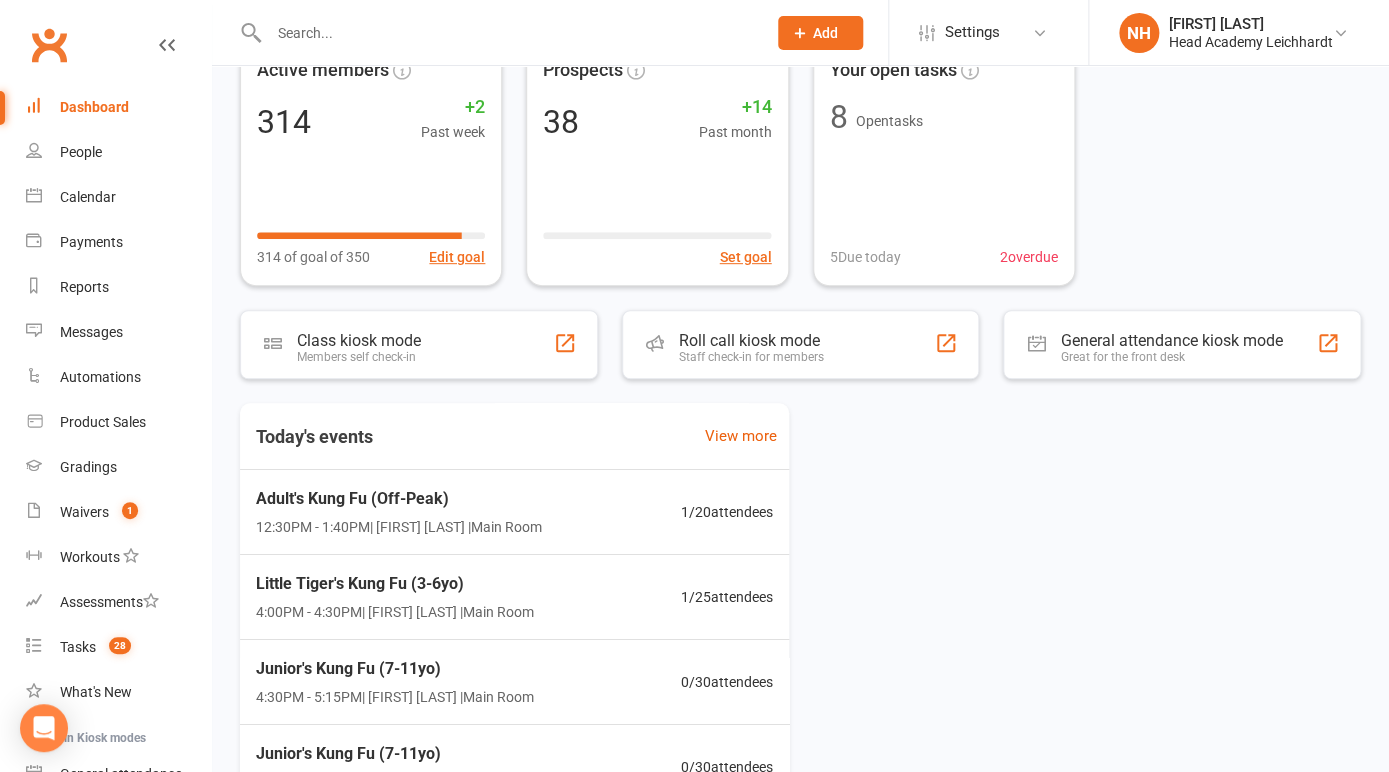 scroll, scrollTop: 0, scrollLeft: 0, axis: both 